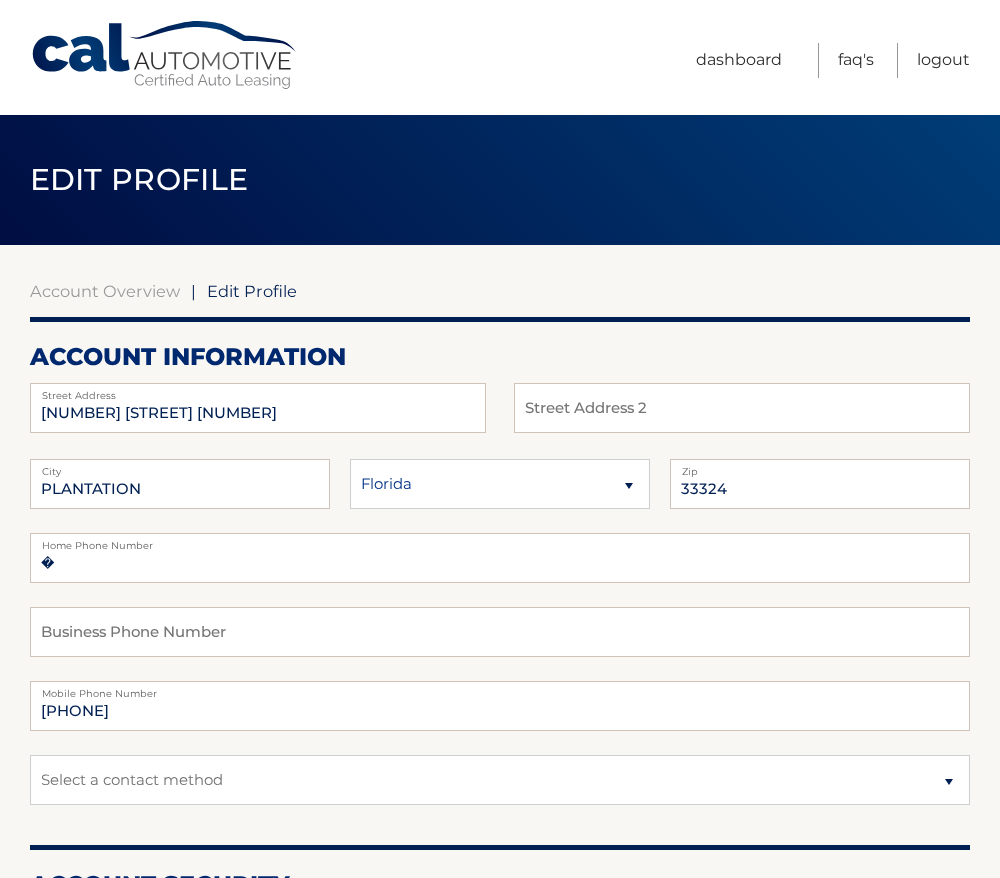 scroll, scrollTop: 0, scrollLeft: 0, axis: both 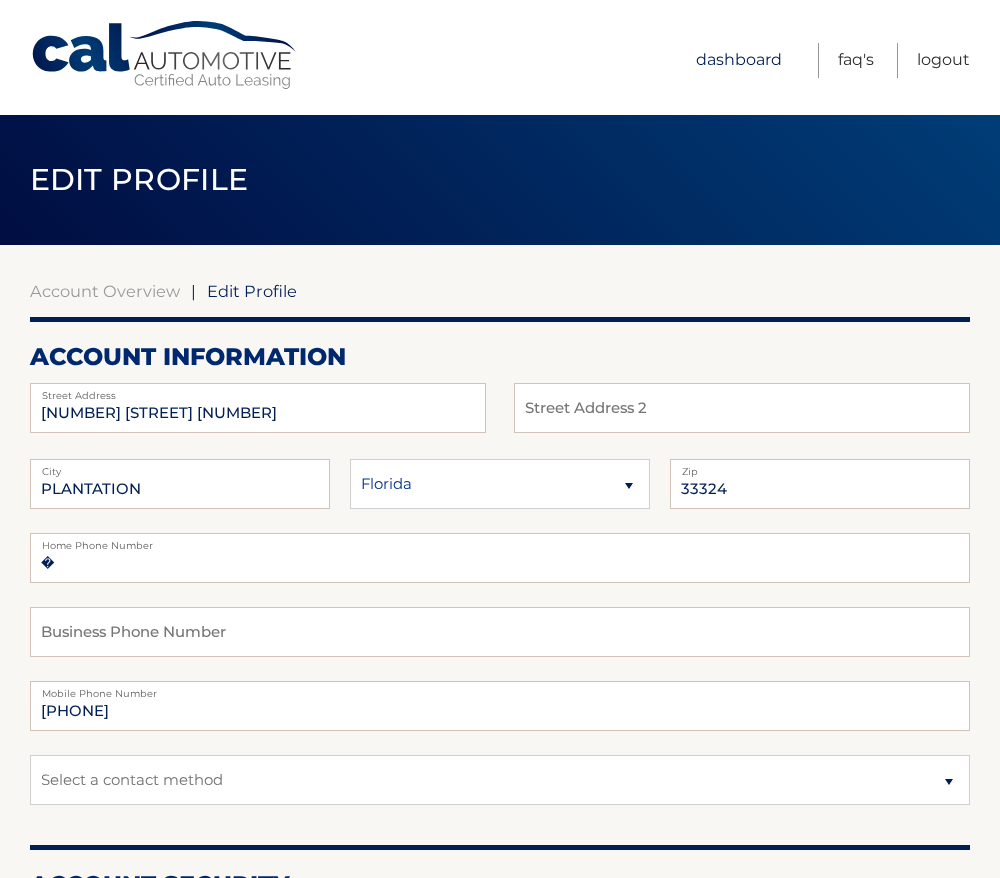 click on "Dashboard" at bounding box center [739, 60] 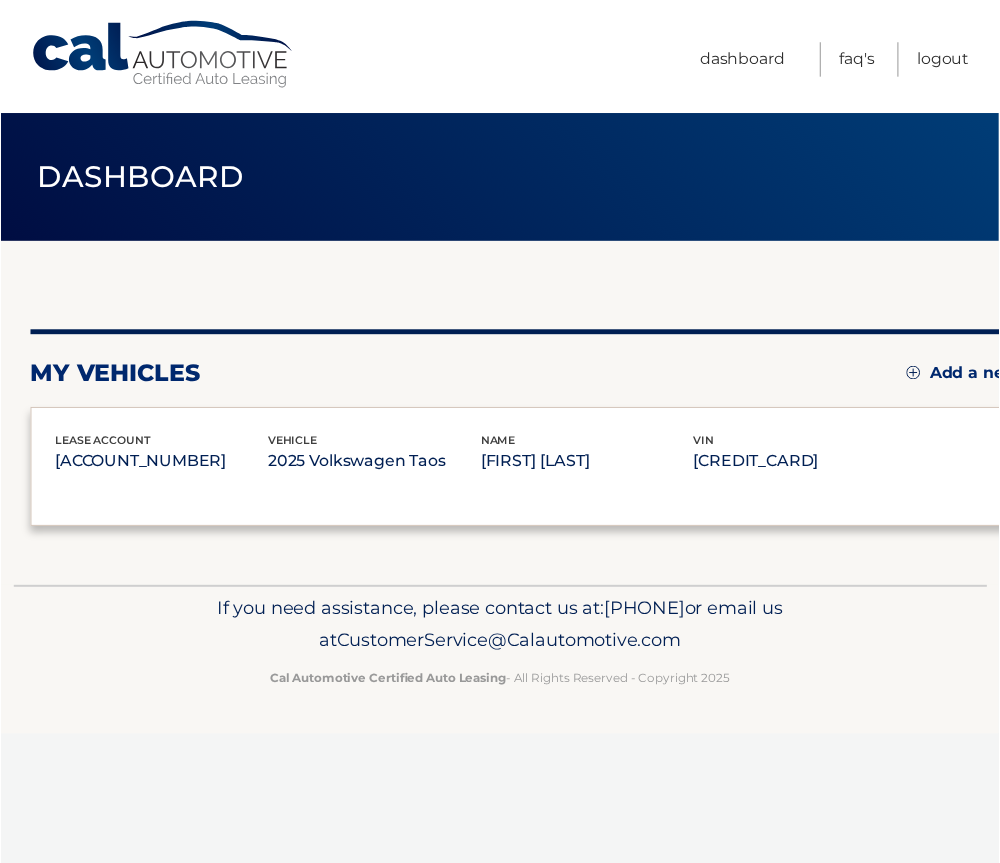 scroll, scrollTop: 0, scrollLeft: 0, axis: both 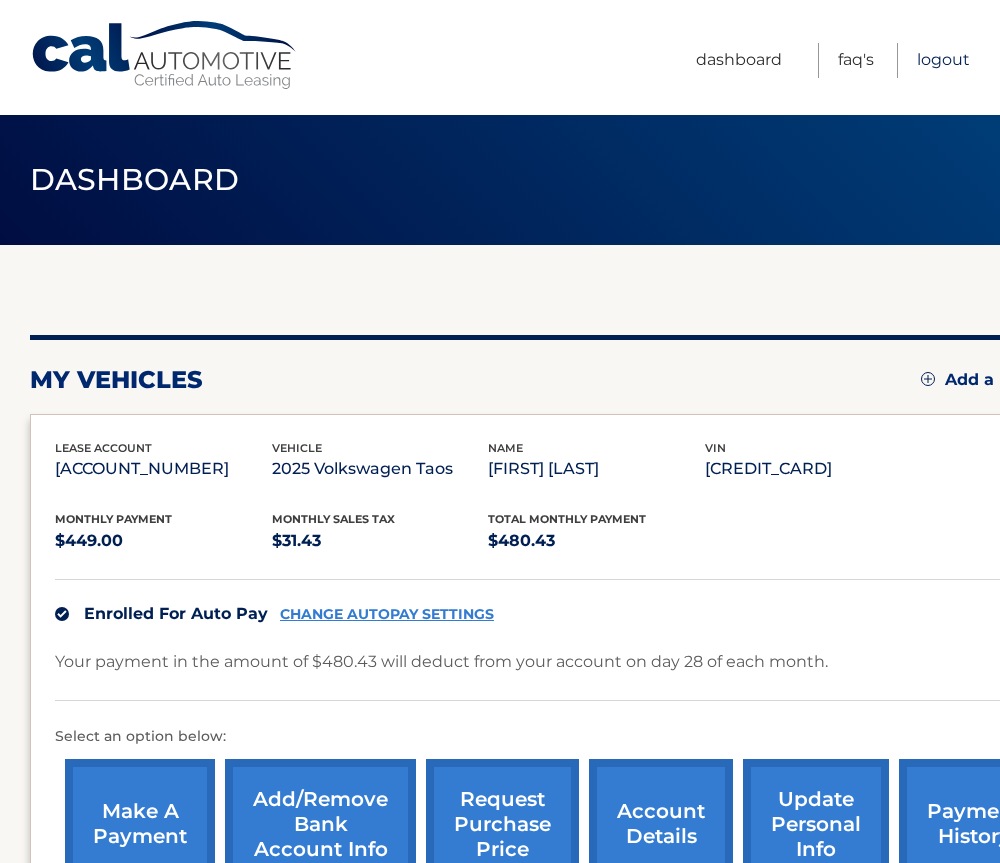 click on "Logout" at bounding box center [943, 60] 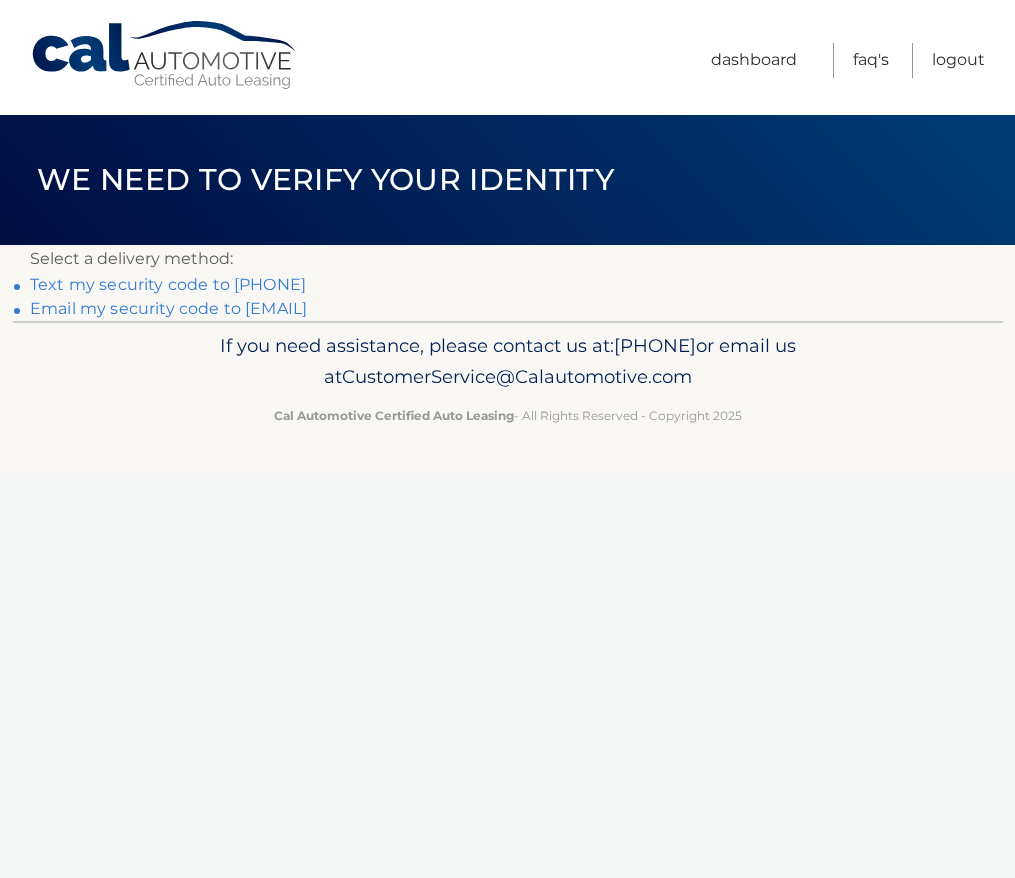scroll, scrollTop: 0, scrollLeft: 0, axis: both 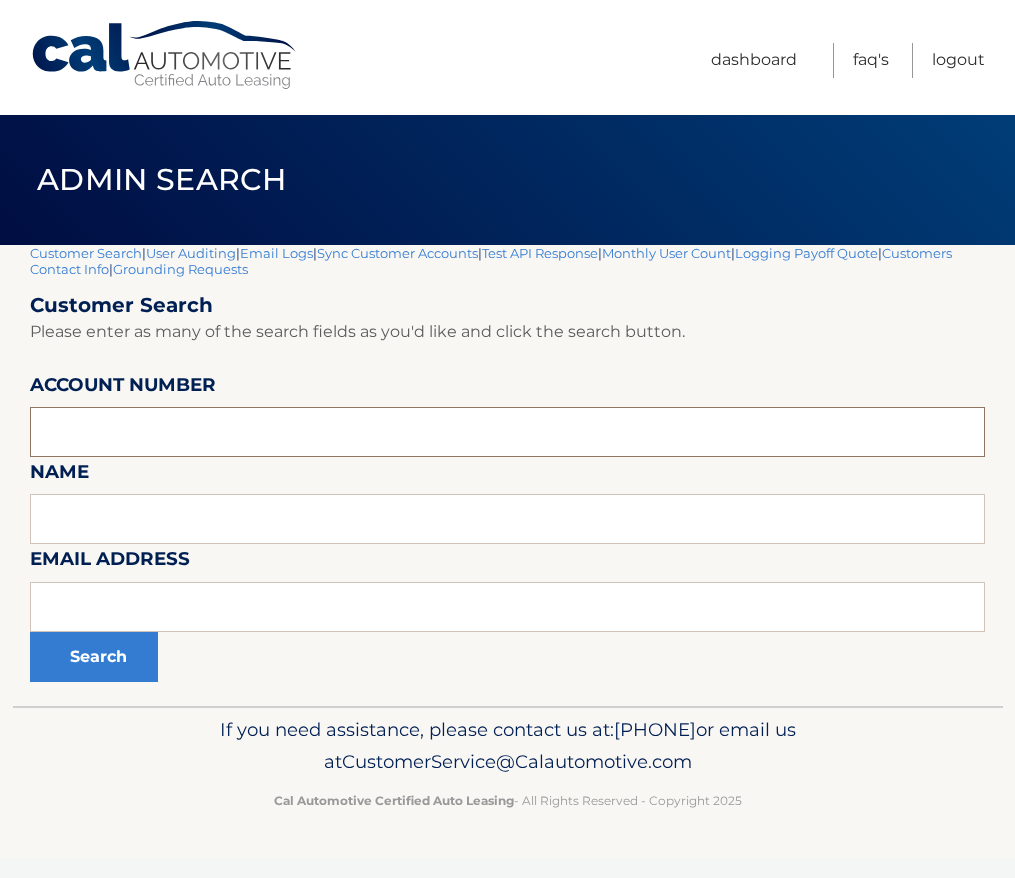 click at bounding box center (507, 432) 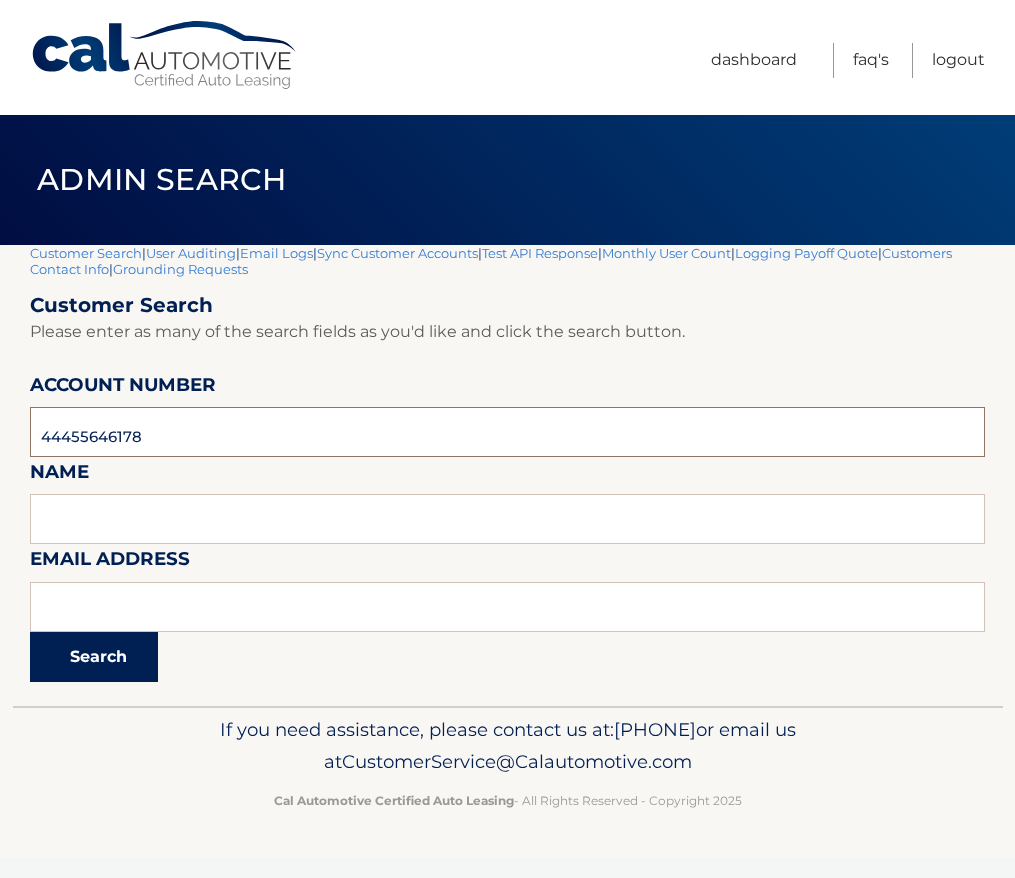 type on "44455646178" 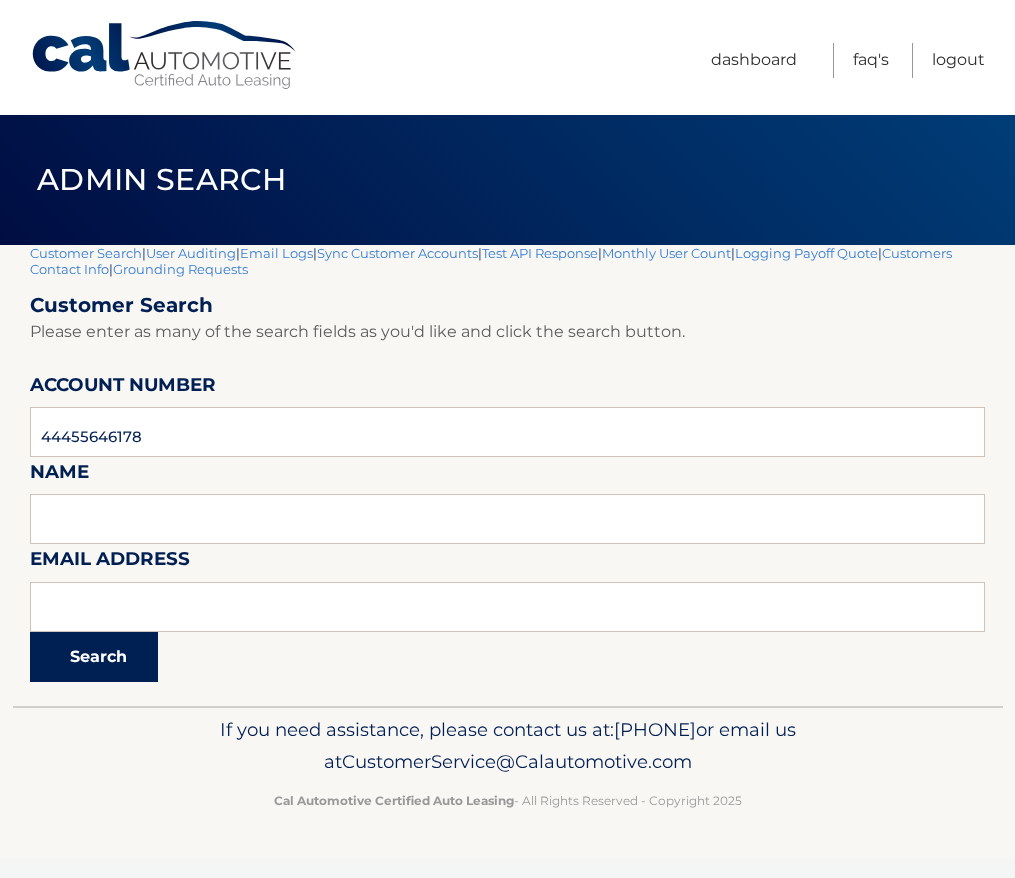 click on "Search" at bounding box center [94, 657] 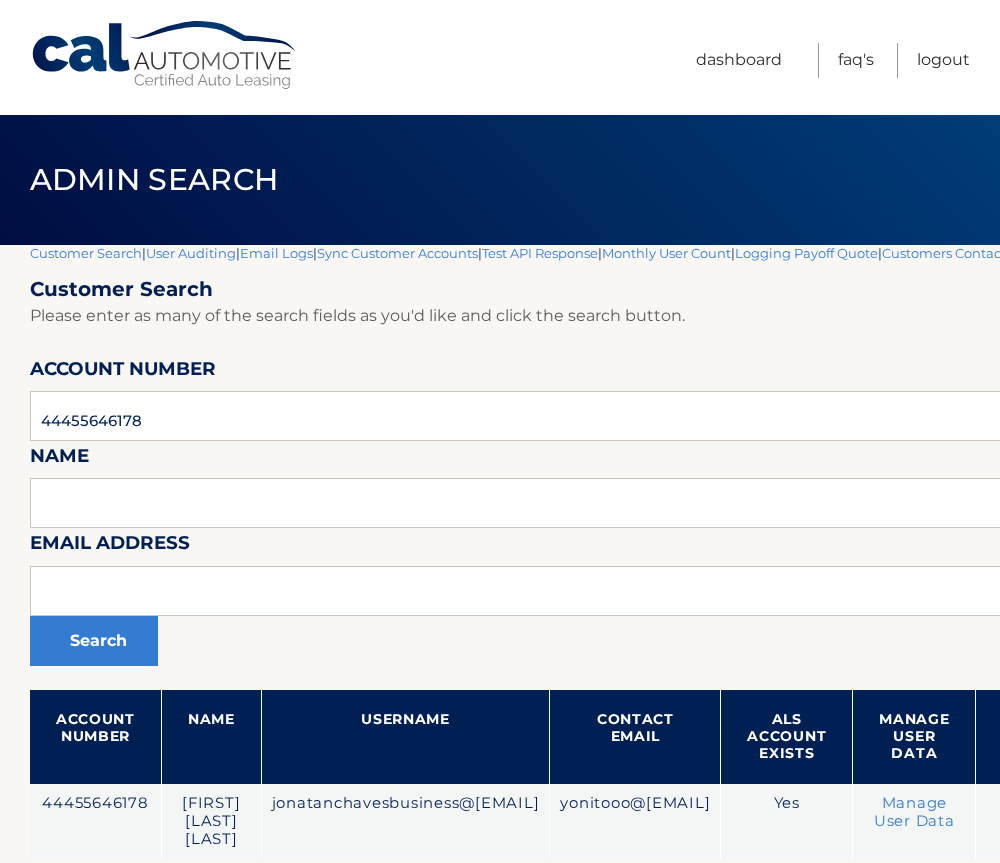 scroll, scrollTop: 0, scrollLeft: 0, axis: both 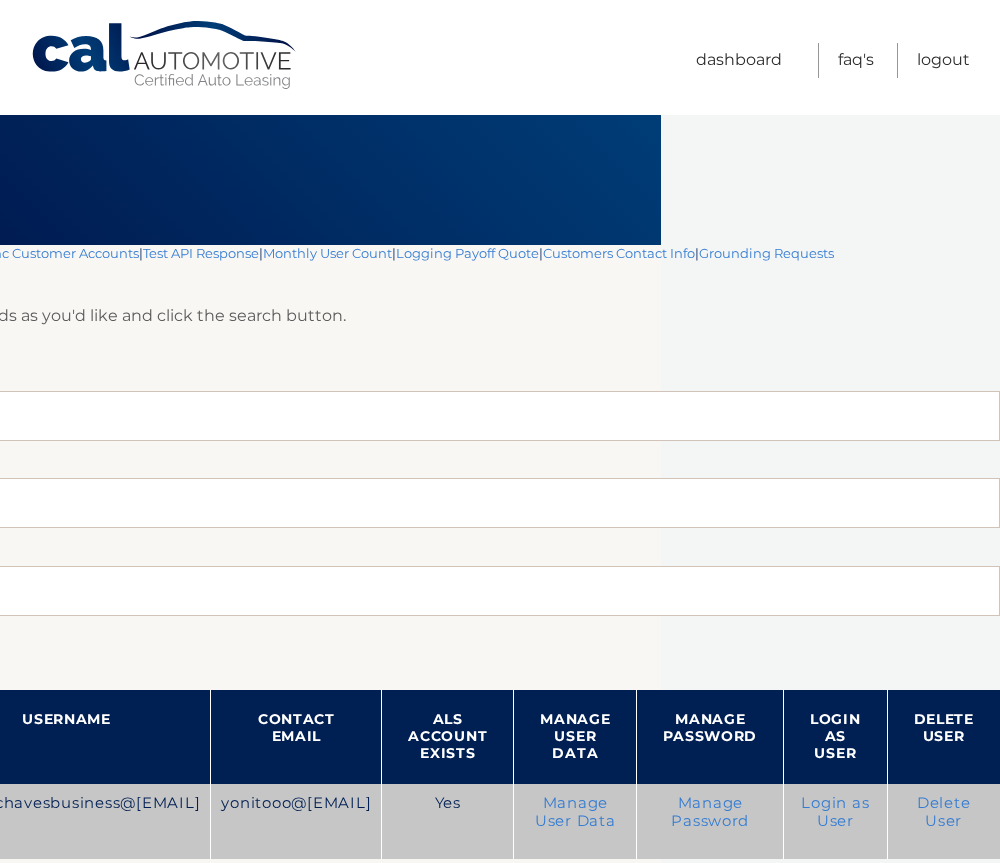 click on "Login as User" at bounding box center (835, 812) 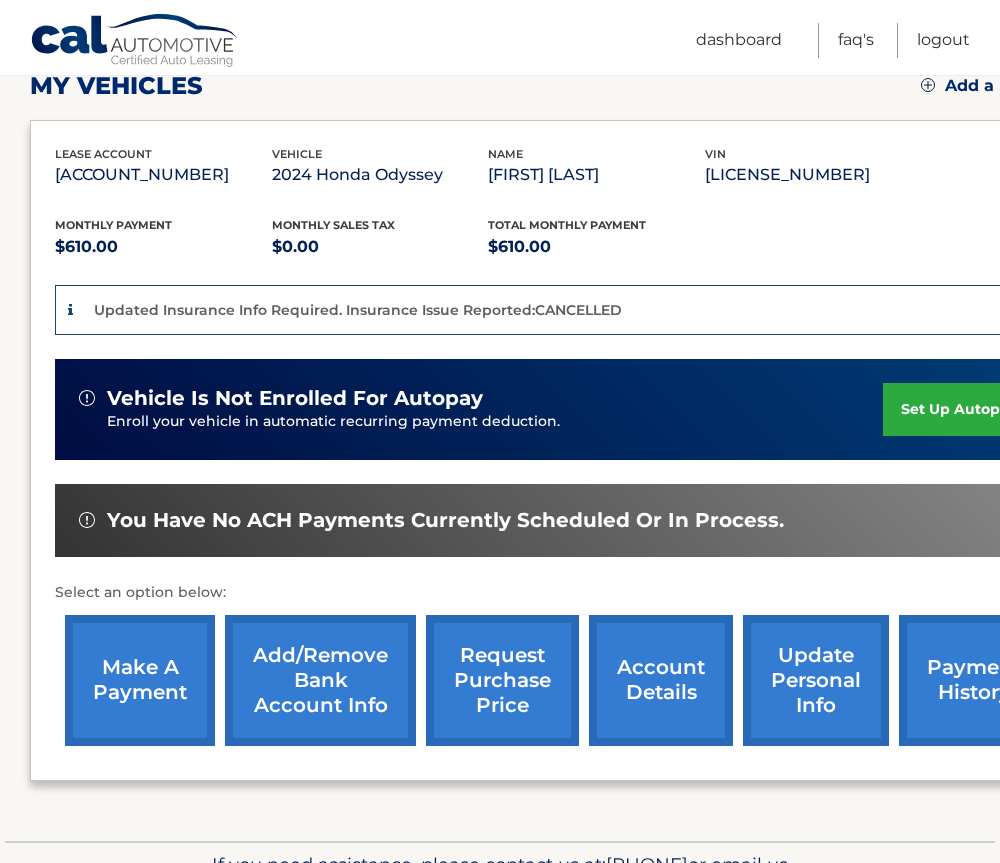 scroll, scrollTop: 300, scrollLeft: 0, axis: vertical 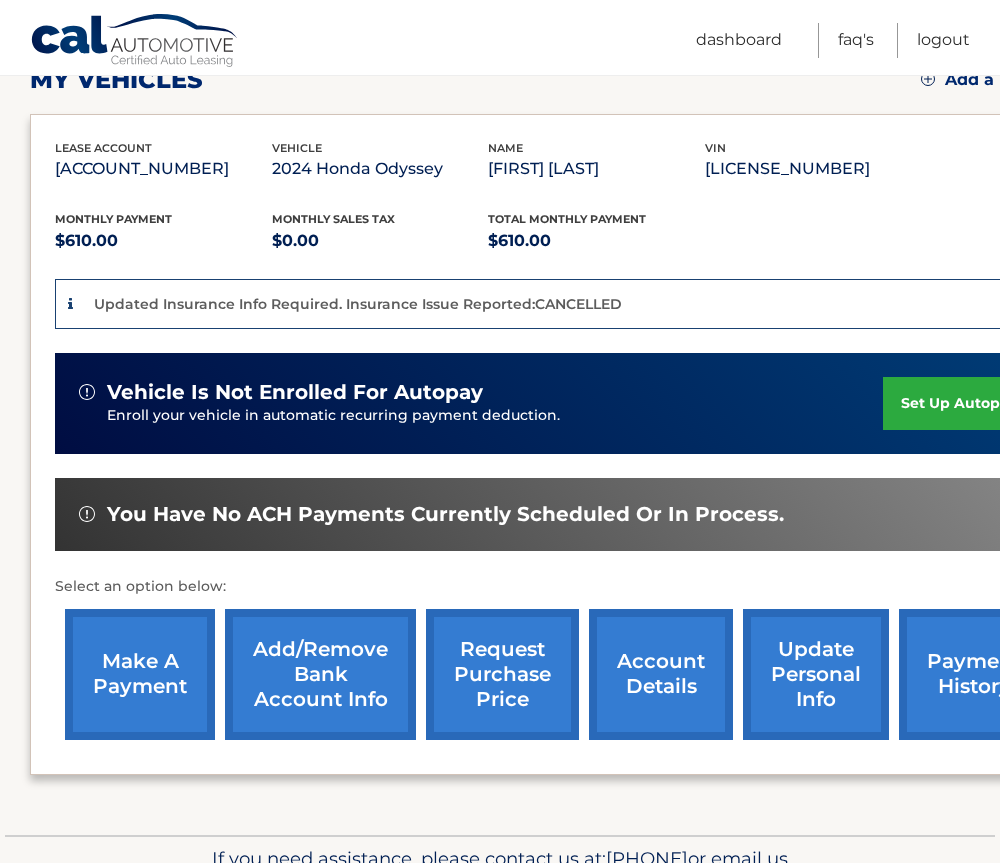 click on "make a payment" at bounding box center (140, 674) 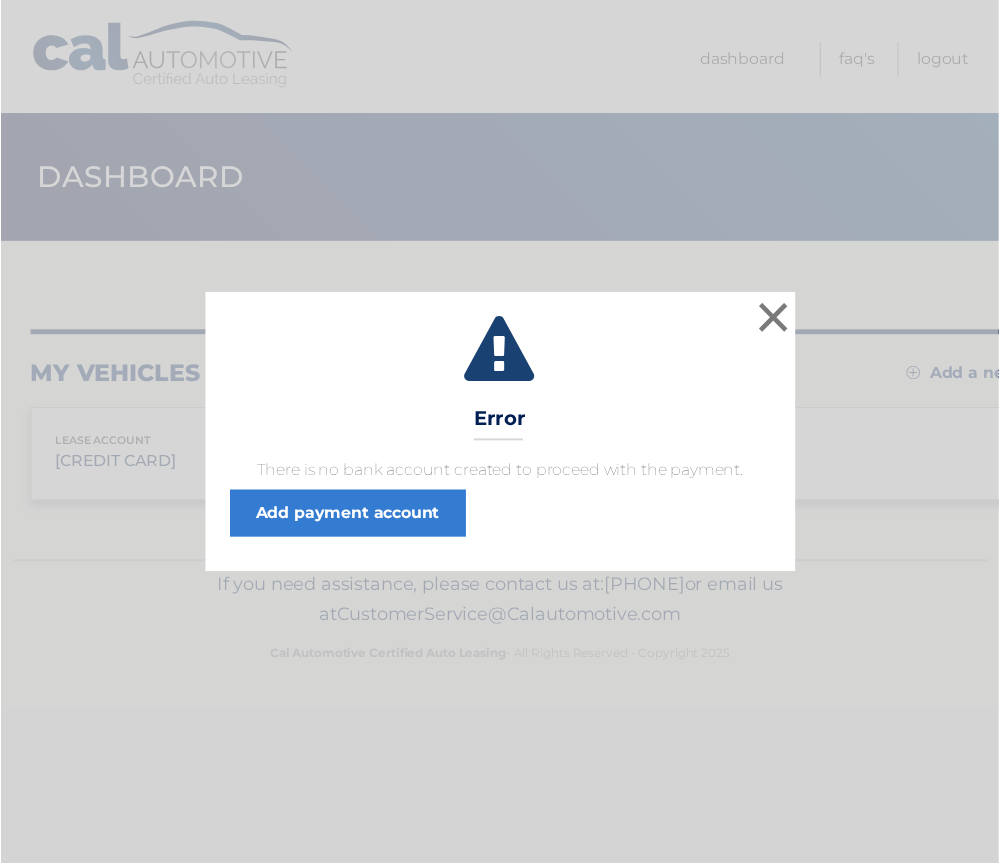 scroll, scrollTop: 0, scrollLeft: 0, axis: both 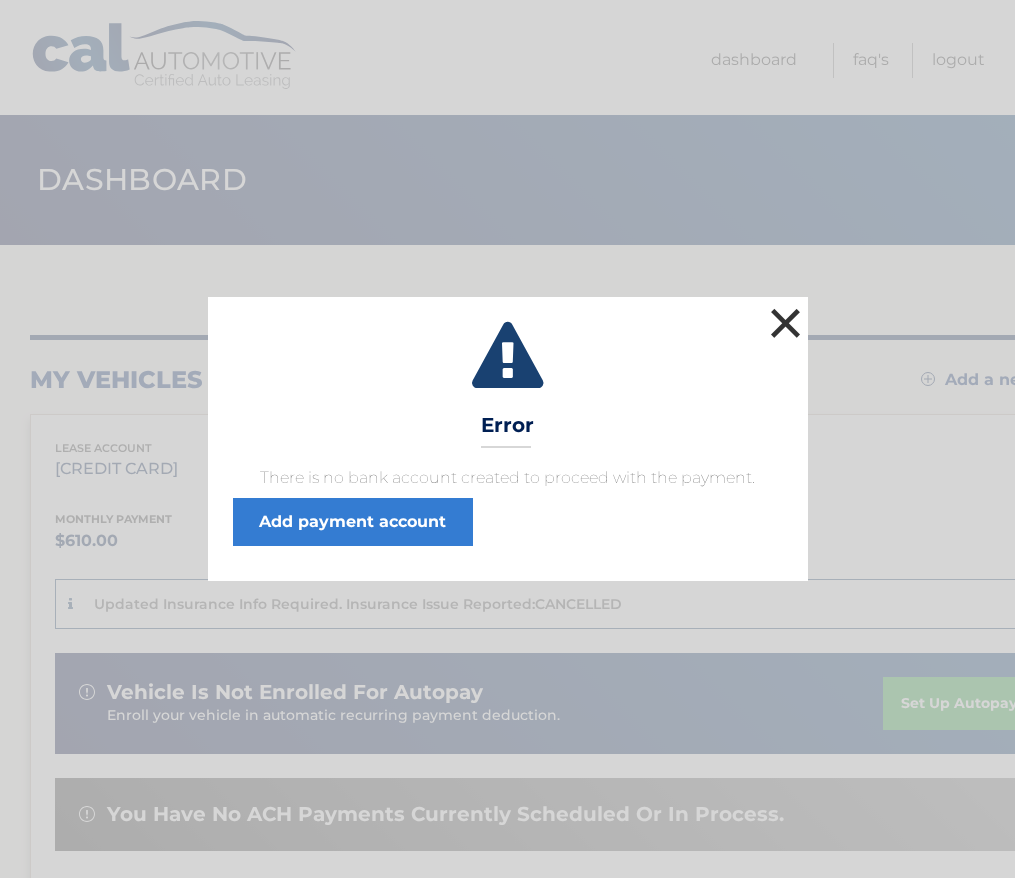 click on "×" at bounding box center (786, 323) 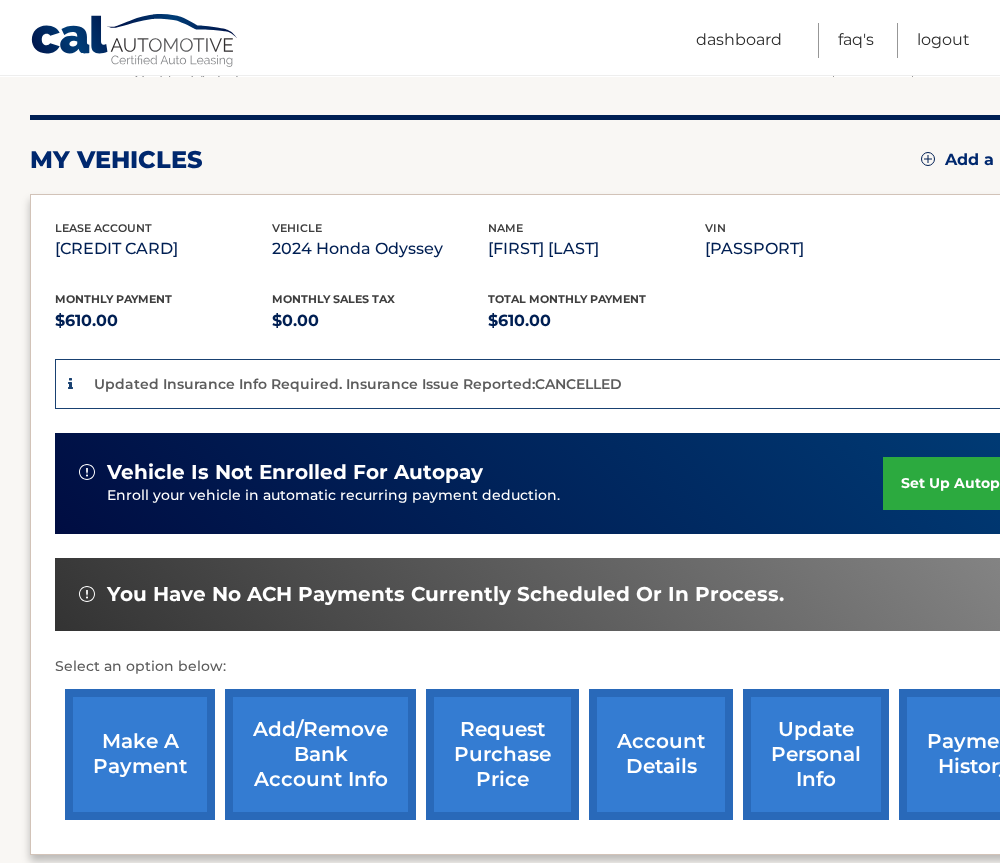 scroll, scrollTop: 424, scrollLeft: 0, axis: vertical 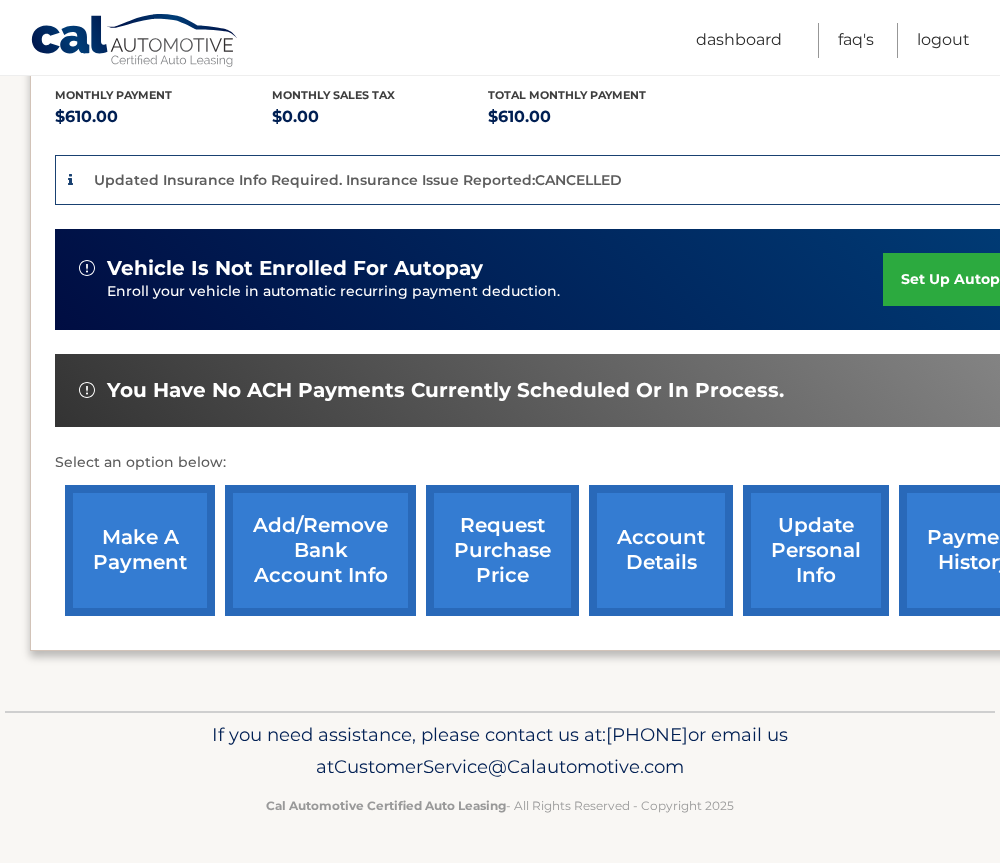 click on "account details" at bounding box center [661, 550] 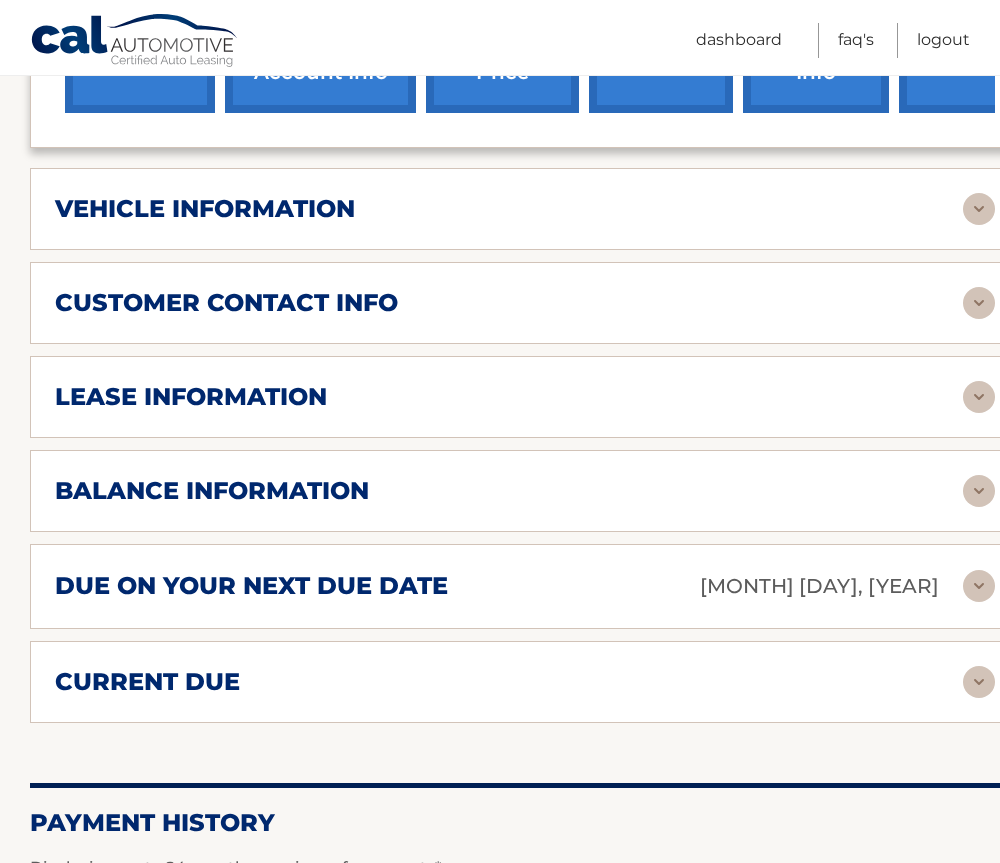 scroll, scrollTop: 900, scrollLeft: 0, axis: vertical 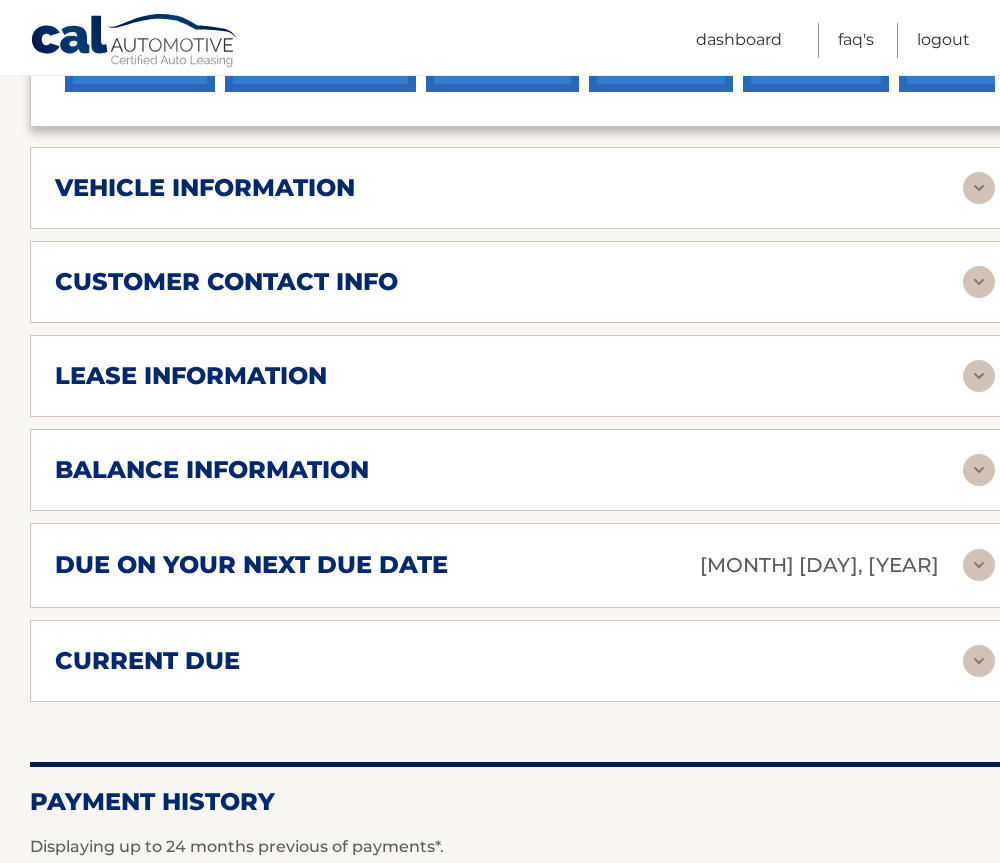 click on "balance information" at bounding box center [212, 470] 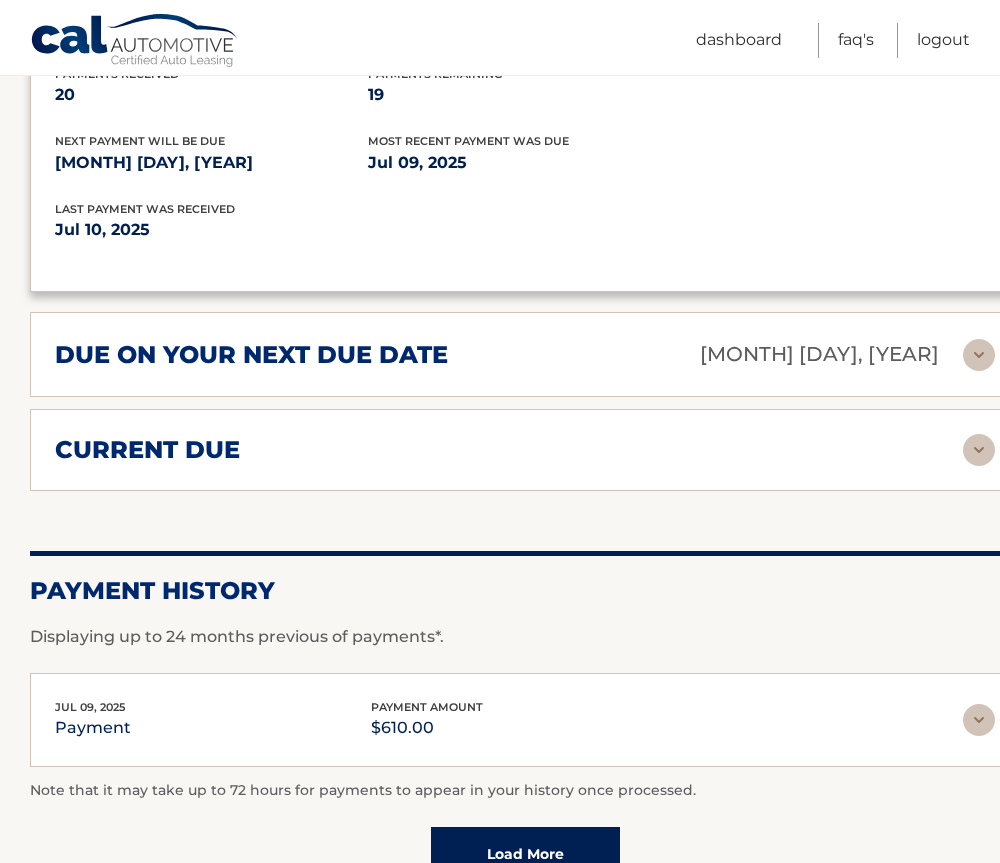 scroll, scrollTop: 1400, scrollLeft: 0, axis: vertical 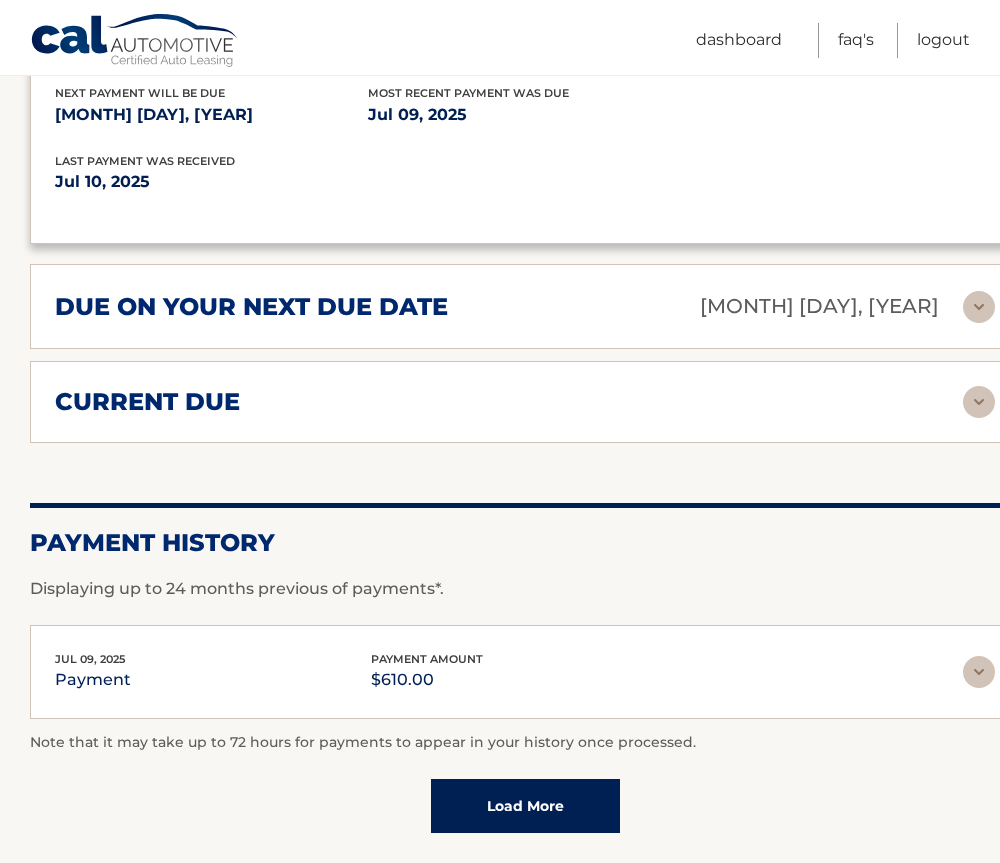 click on "due on your next due date" at bounding box center (251, 307) 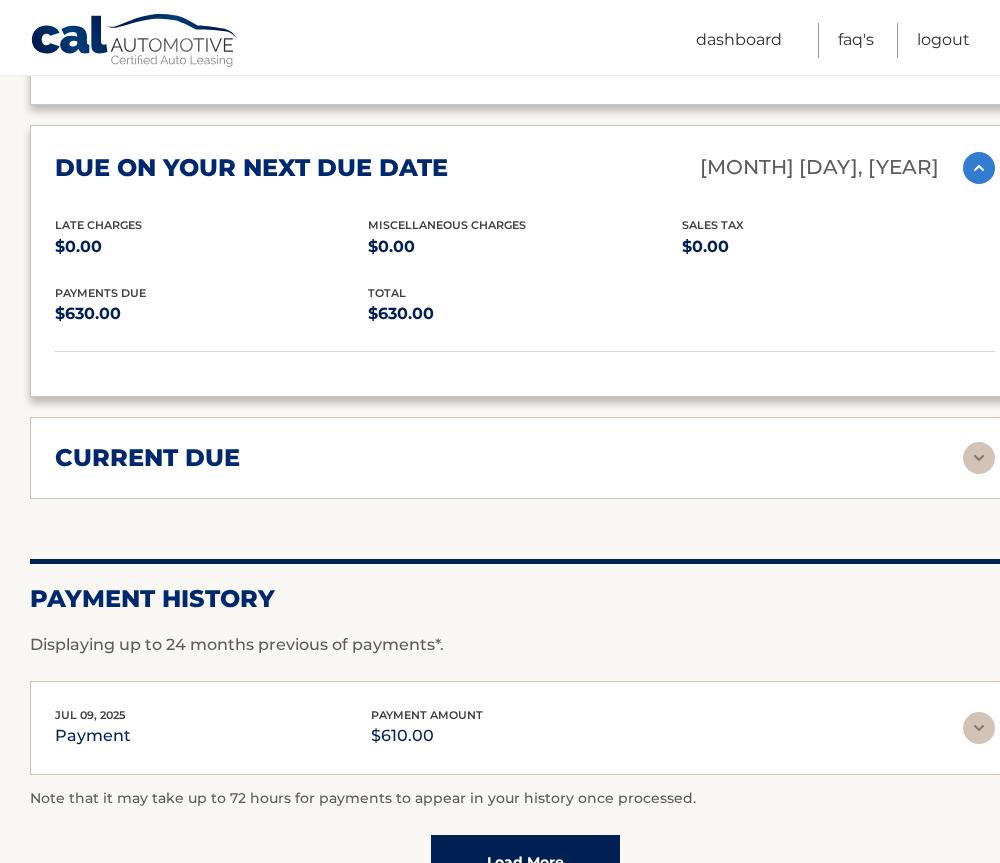 scroll, scrollTop: 1600, scrollLeft: 0, axis: vertical 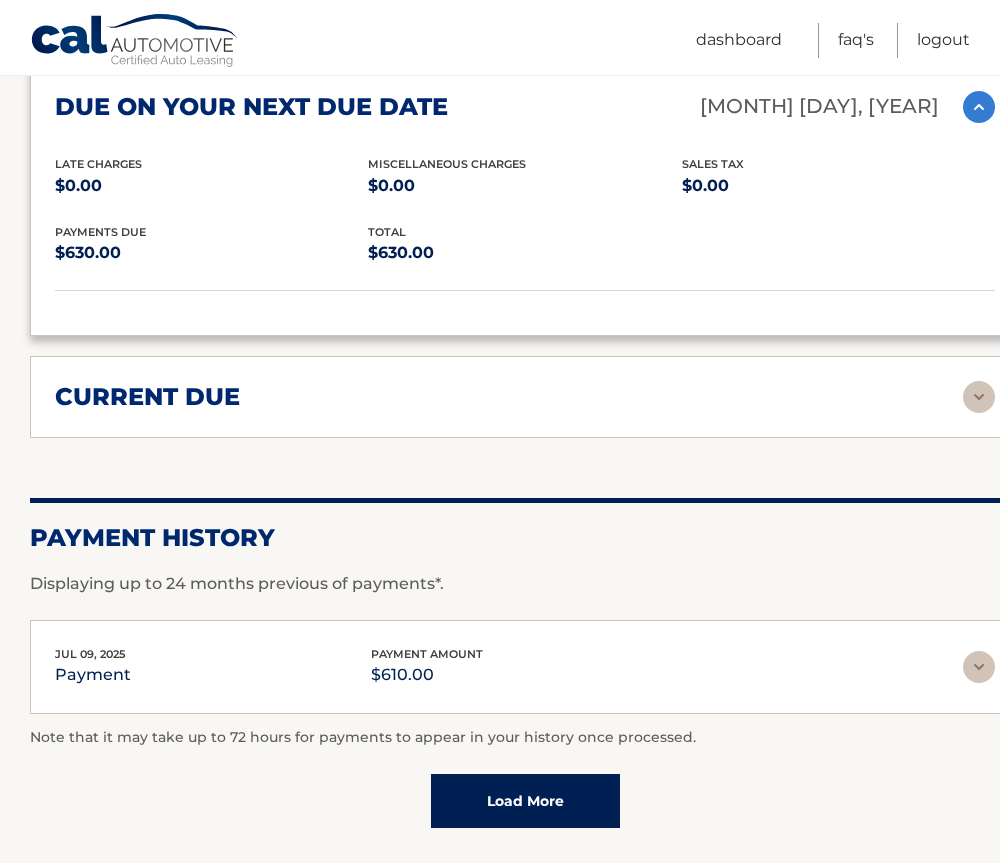 click on "current due" at bounding box center [509, 397] 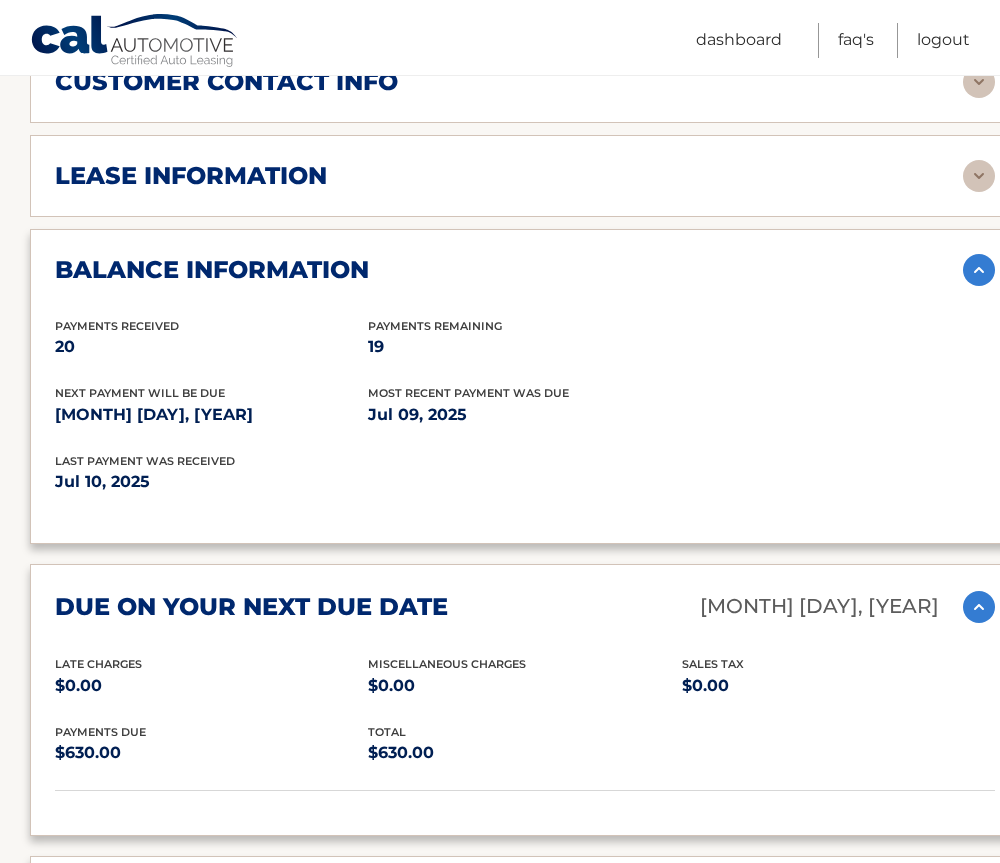 scroll, scrollTop: 932, scrollLeft: 0, axis: vertical 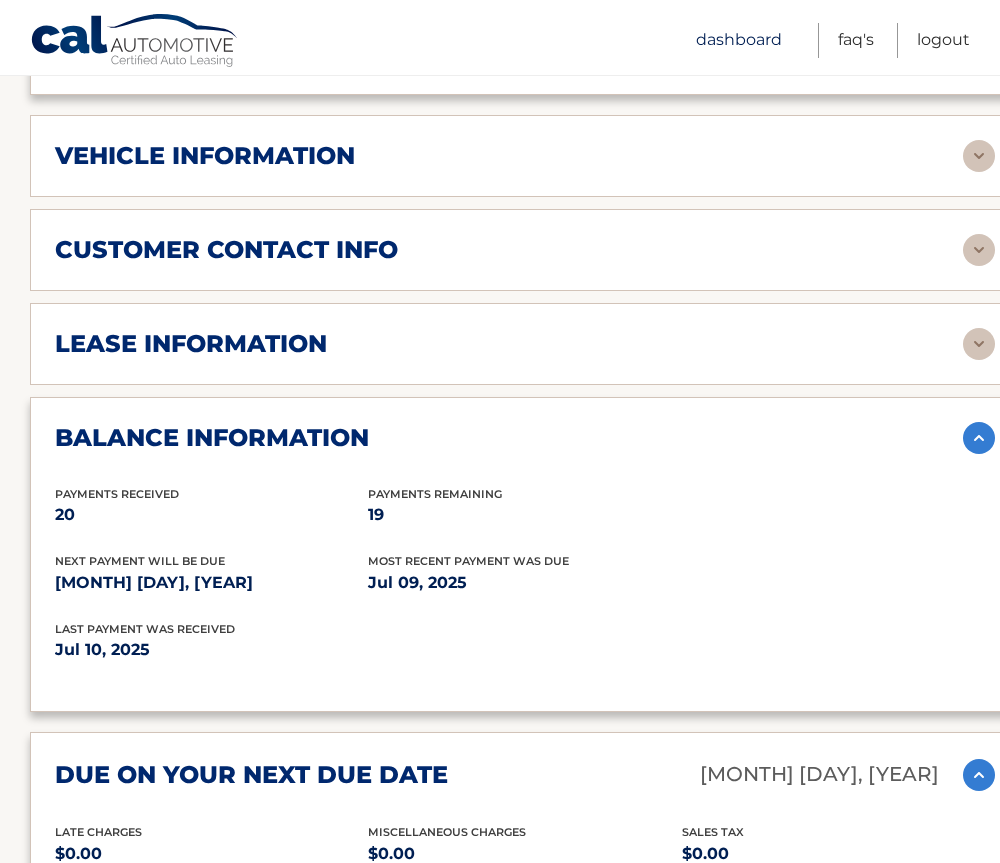 click on "Dashboard" at bounding box center [739, 40] 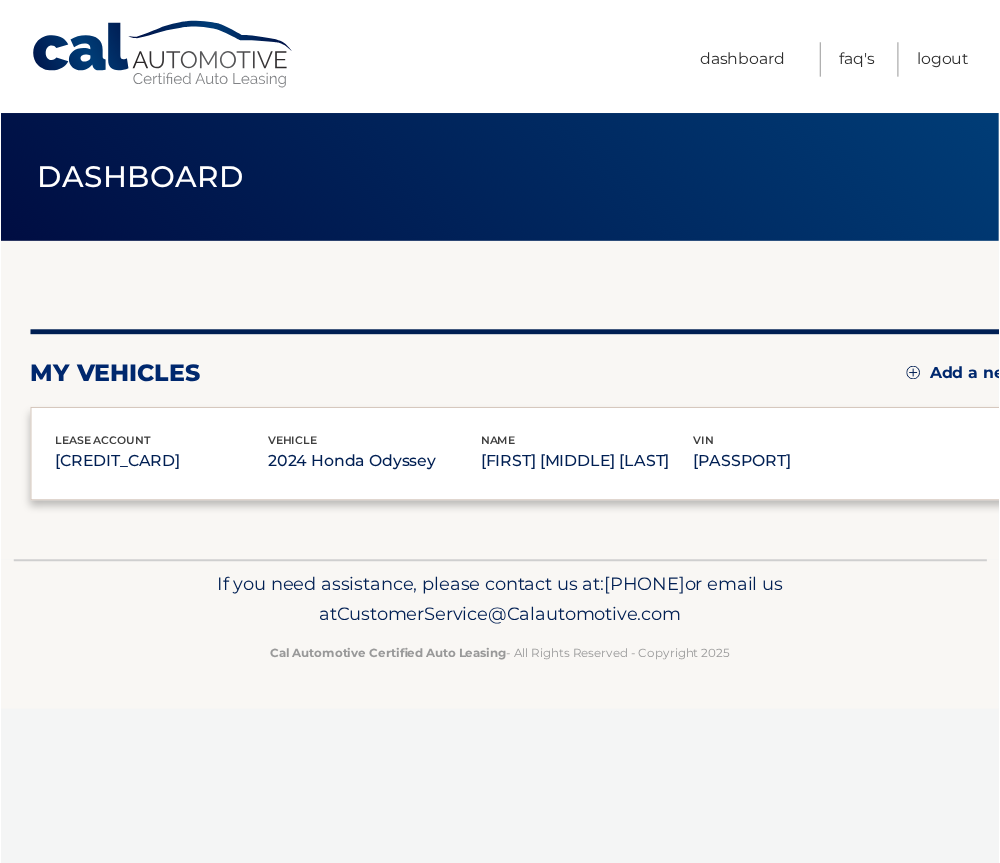 scroll, scrollTop: 0, scrollLeft: 0, axis: both 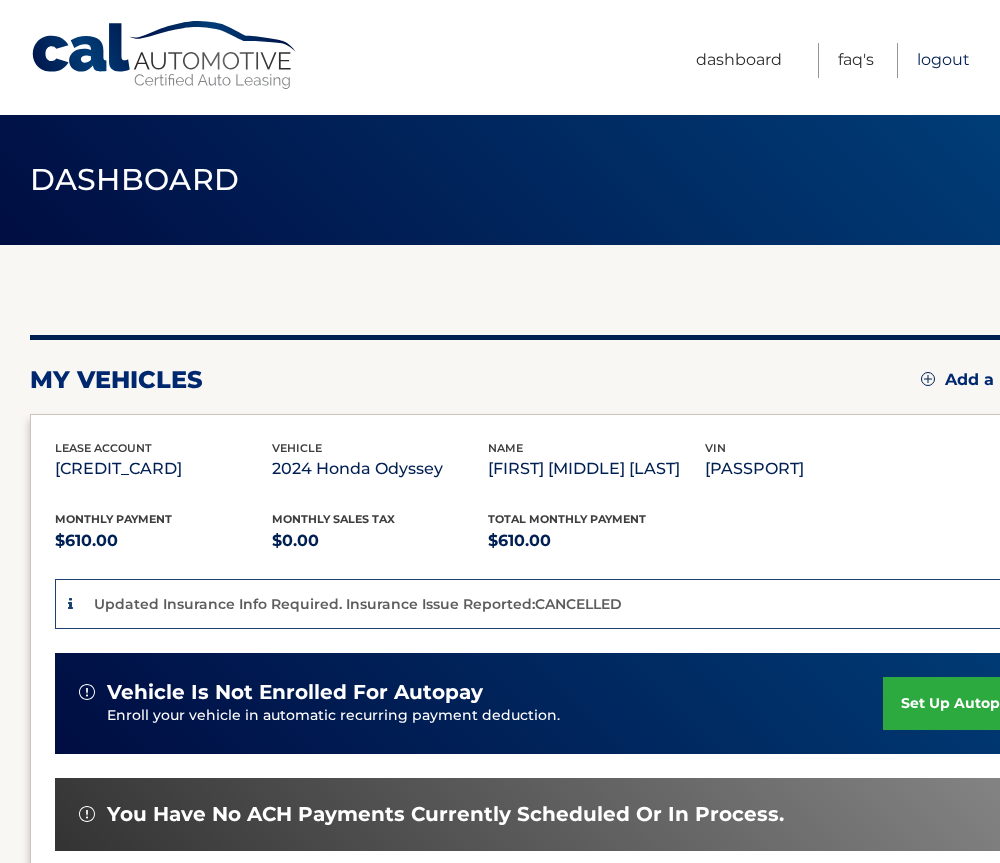 click on "Logout" at bounding box center [943, 60] 